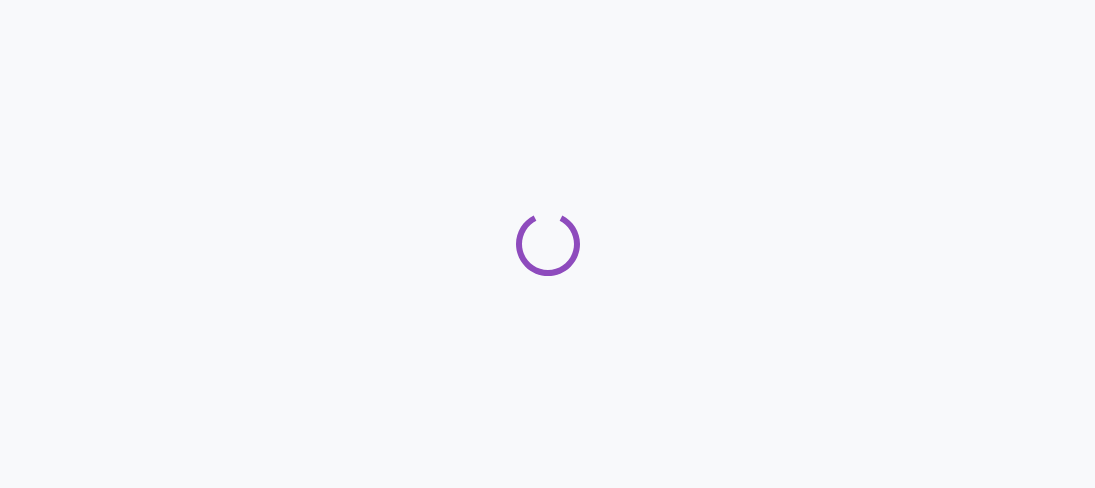 scroll, scrollTop: 0, scrollLeft: 0, axis: both 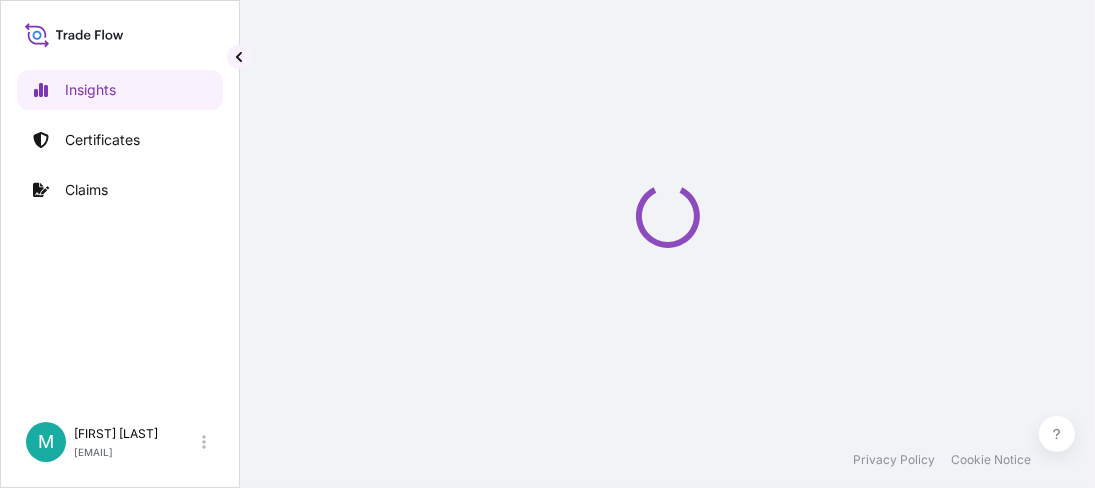 select on "2025" 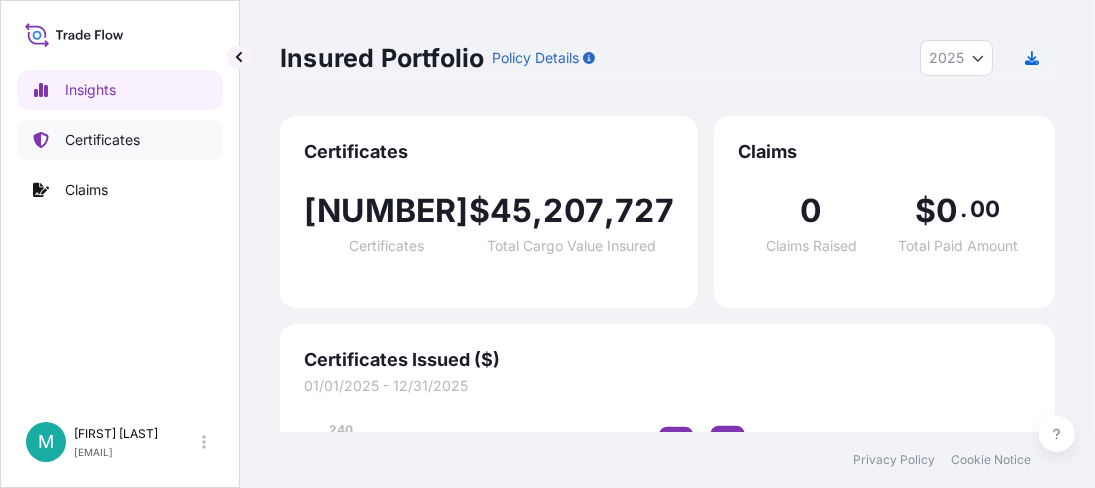 click on "Certificates" at bounding box center (102, 140) 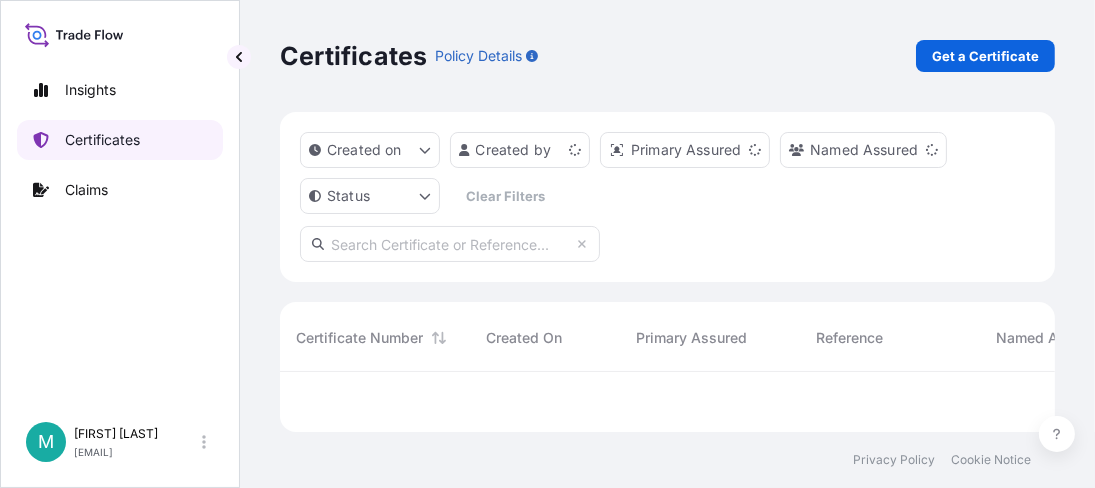 scroll, scrollTop: 15, scrollLeft: 15, axis: both 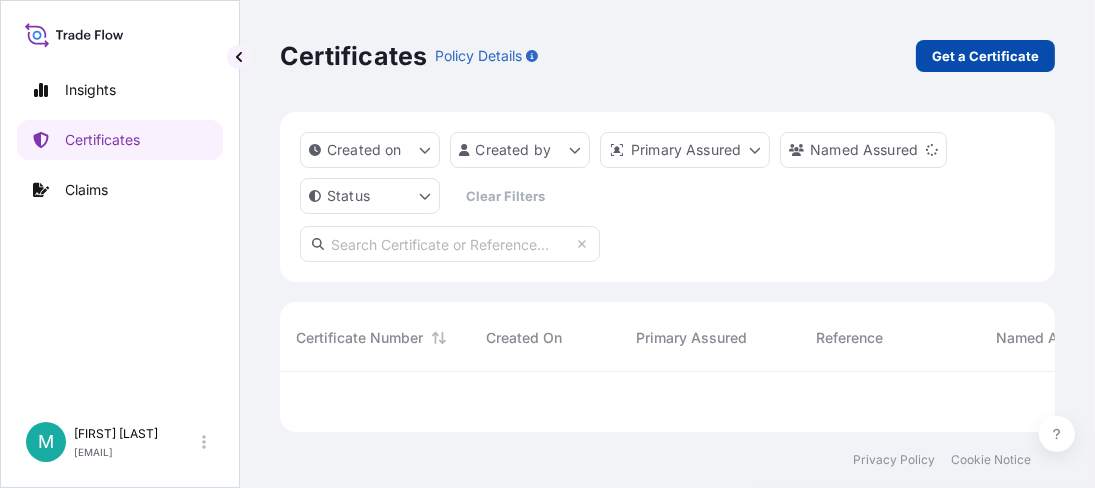 click on "Get a Certificate" at bounding box center (985, 56) 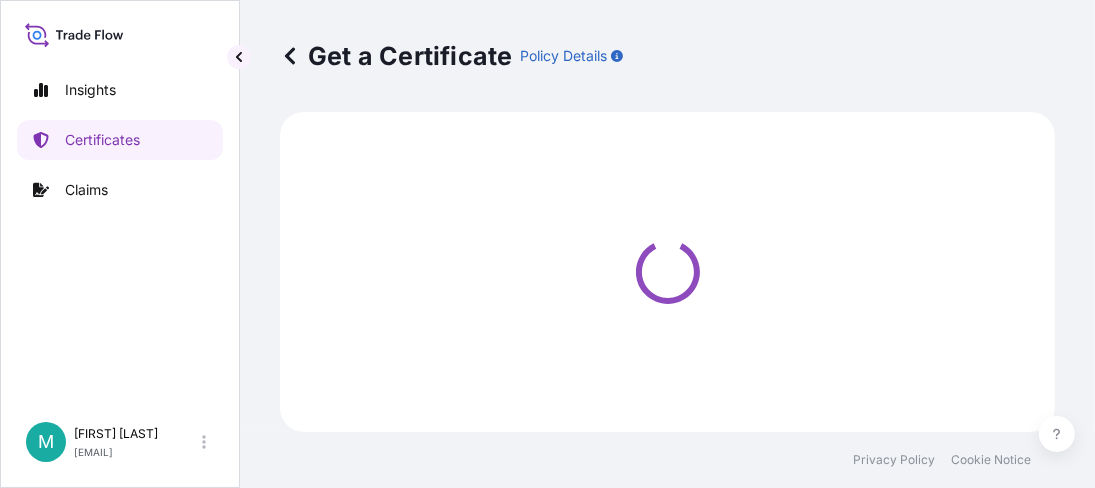 select on "Barge" 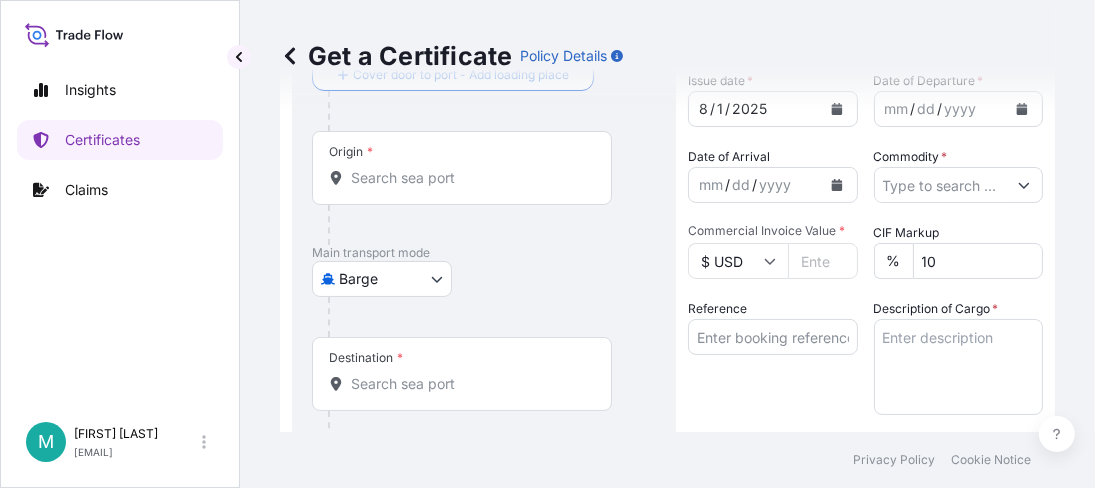 scroll, scrollTop: 43, scrollLeft: 0, axis: vertical 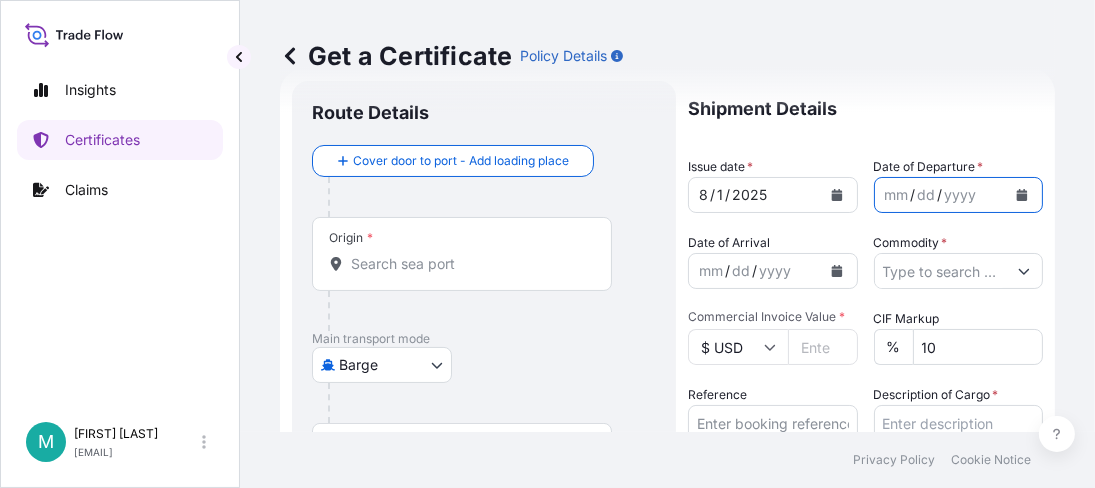 click 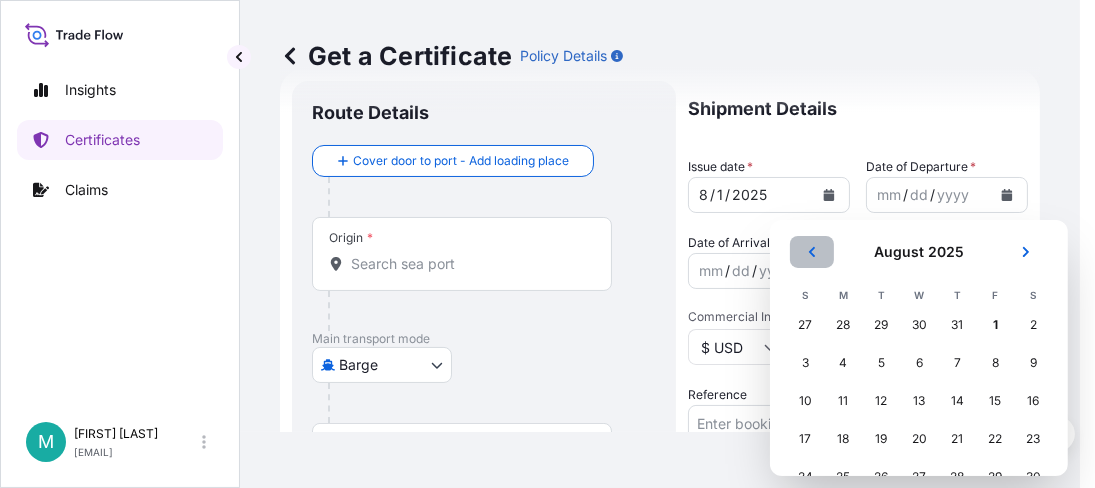 click at bounding box center (812, 252) 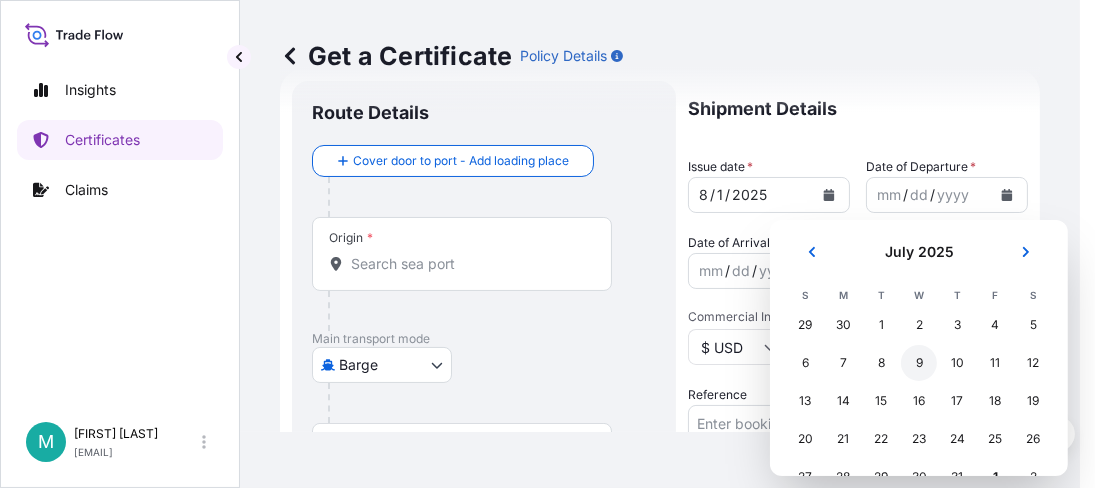 scroll, scrollTop: 35, scrollLeft: 0, axis: vertical 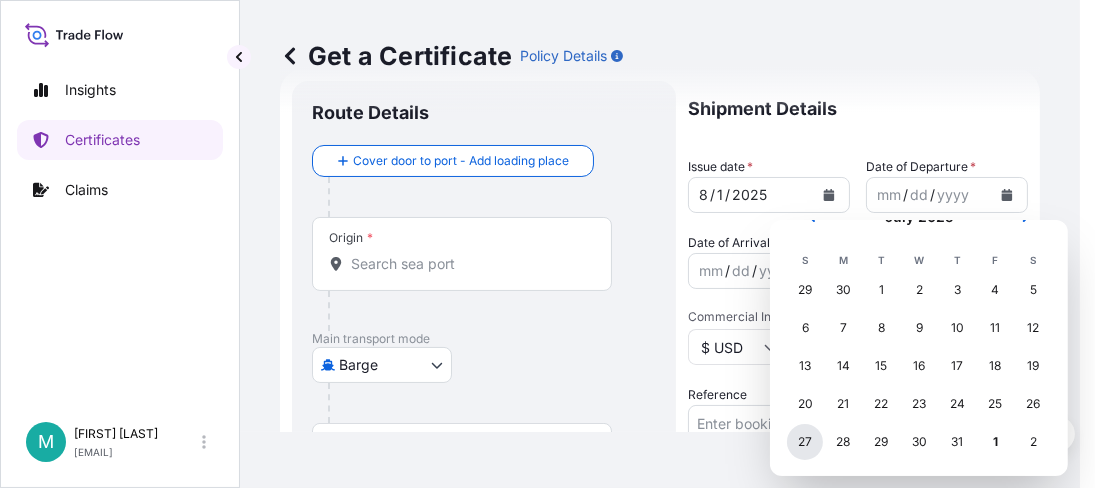 click on "27" at bounding box center (805, 442) 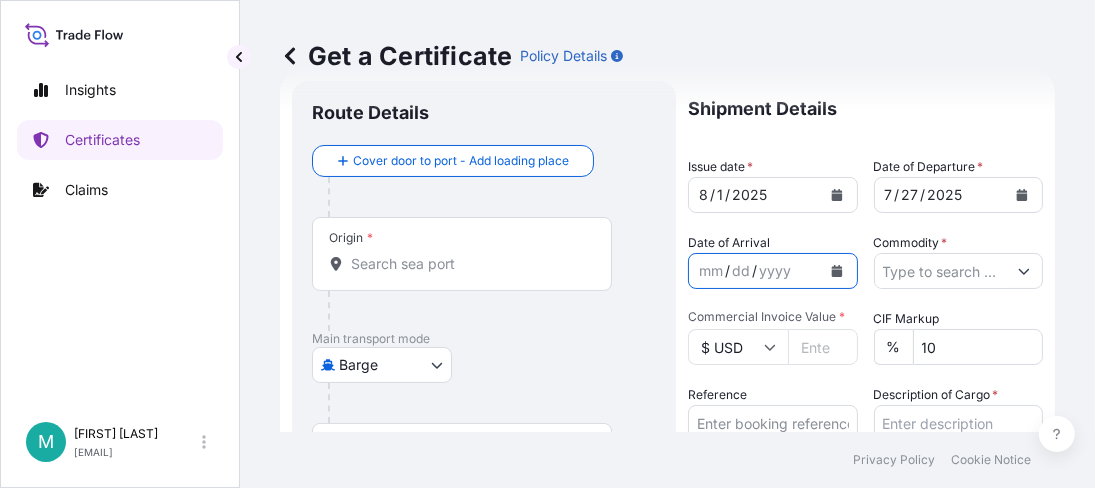 click 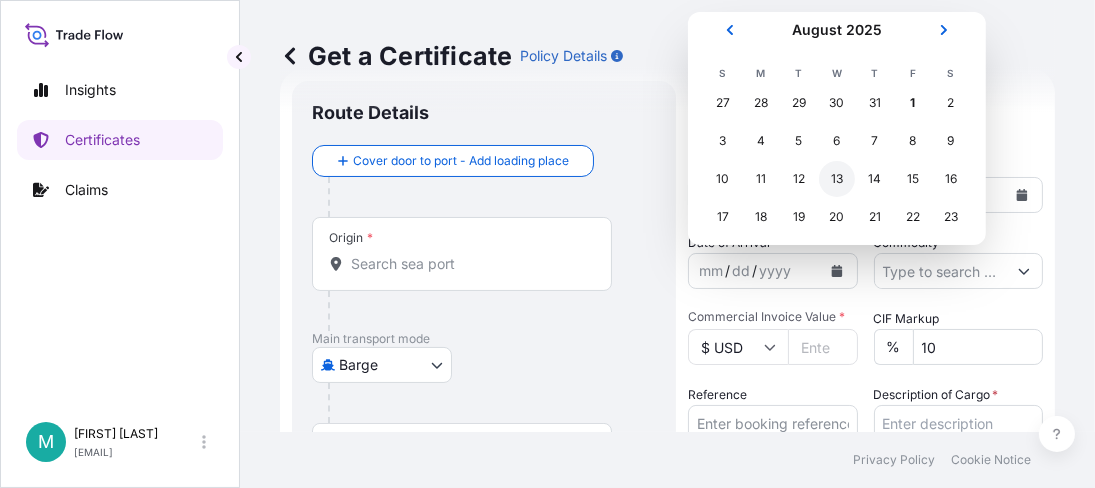 scroll, scrollTop: 82, scrollLeft: 0, axis: vertical 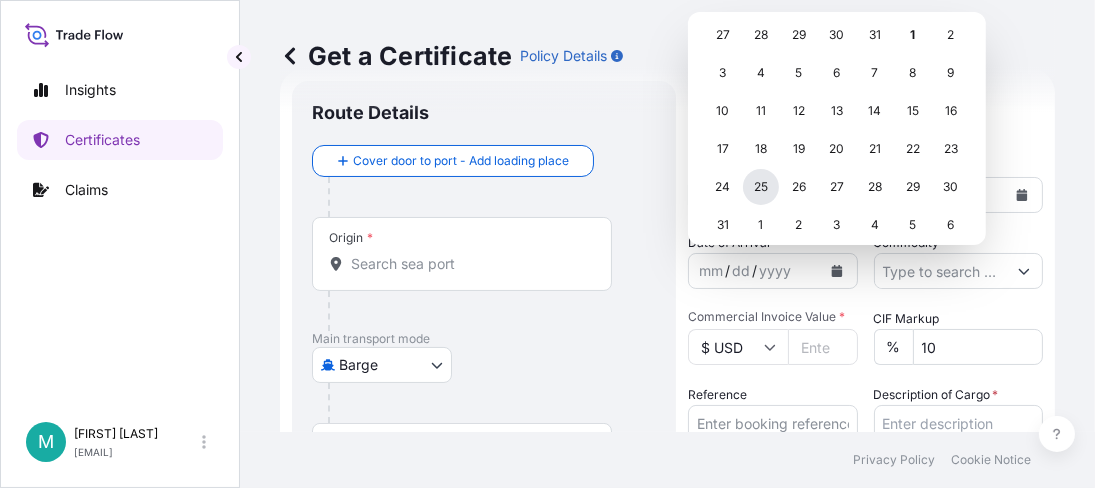 click on "25" at bounding box center [761, 187] 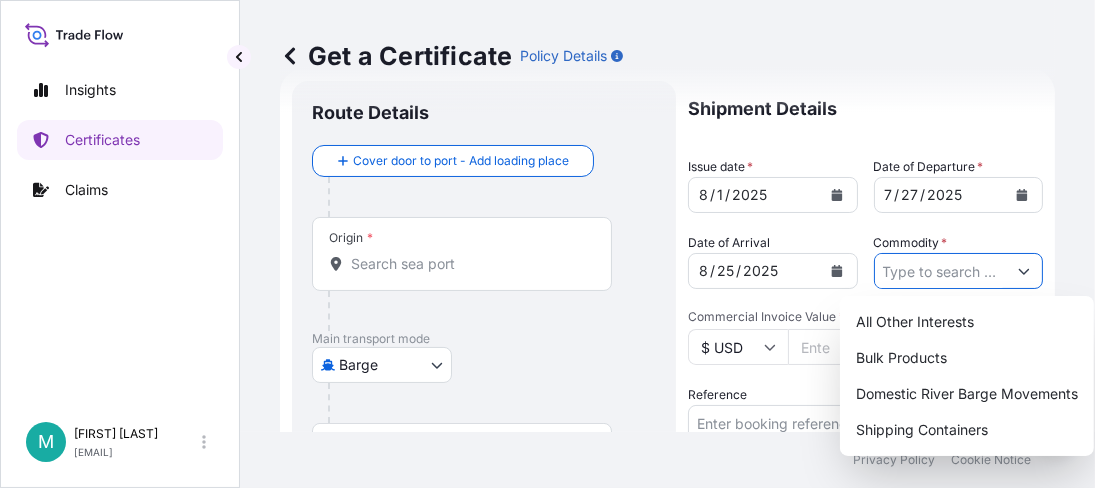 click on "Commodity *" at bounding box center [941, 271] 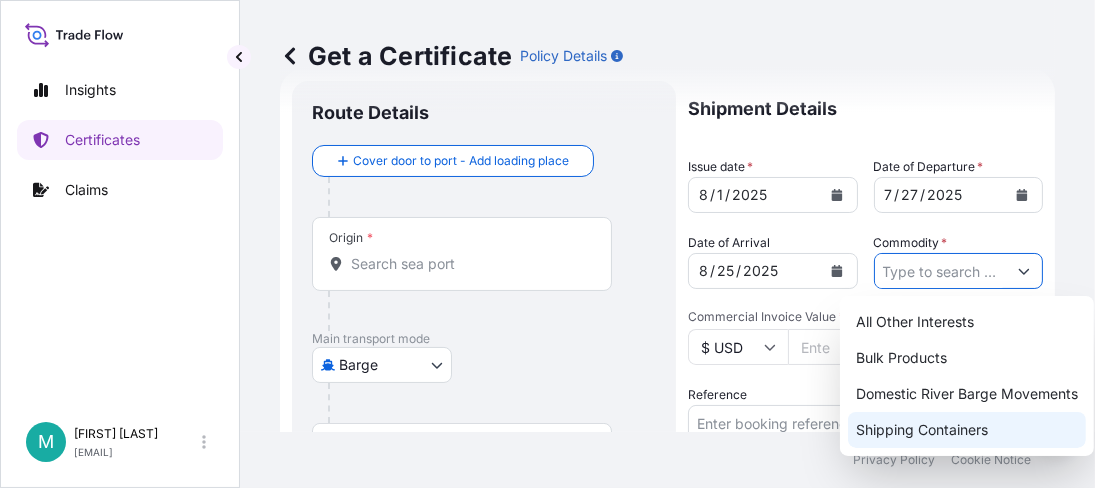 click on "Shipping Containers" at bounding box center (967, 430) 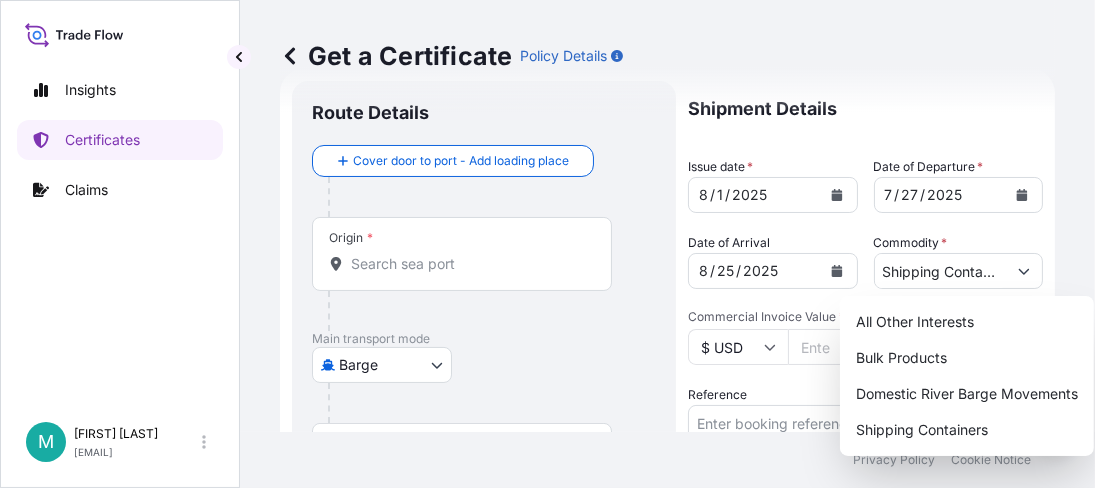 click on "$ USD" at bounding box center (738, 347) 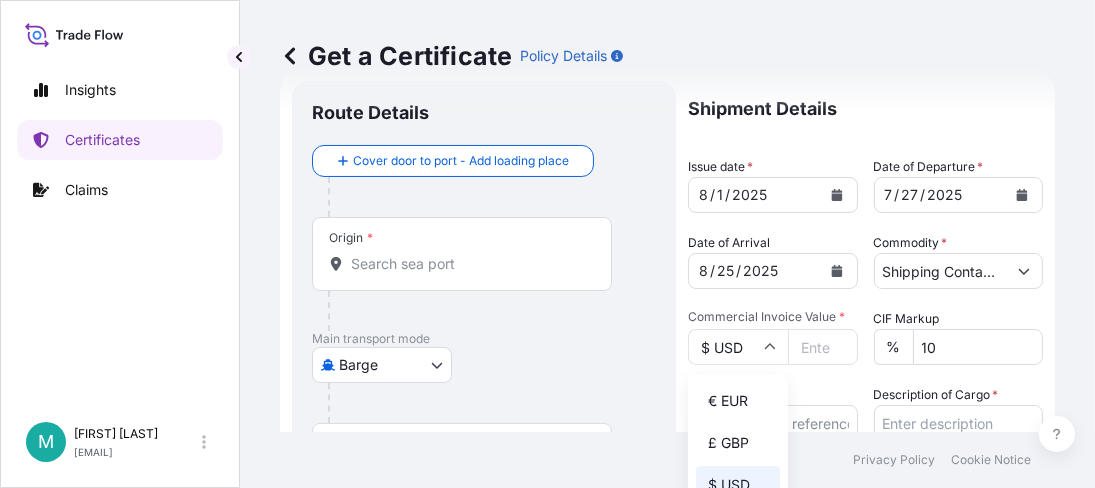 click on "$ USD" at bounding box center [738, 347] 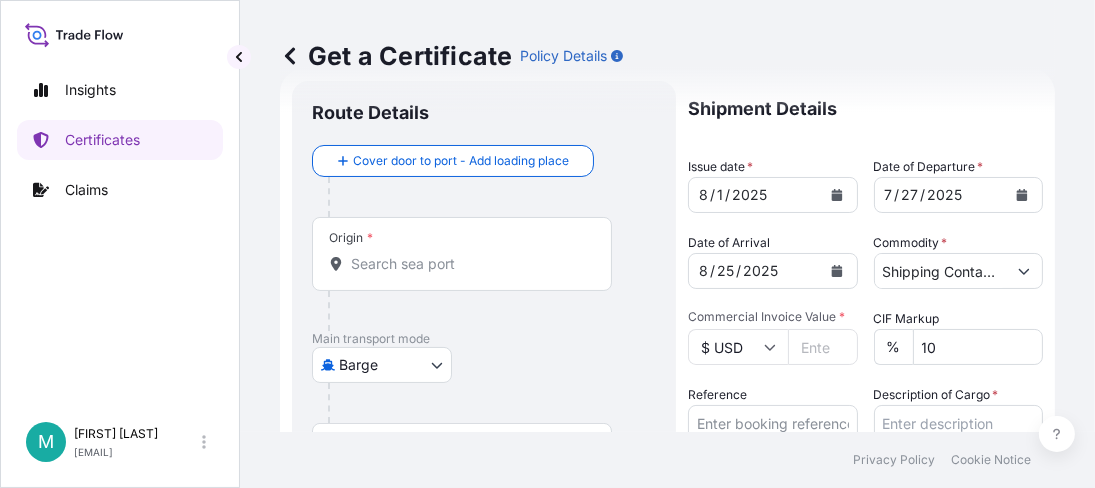 click on "Commercial Invoice Value    *" at bounding box center [823, 347] 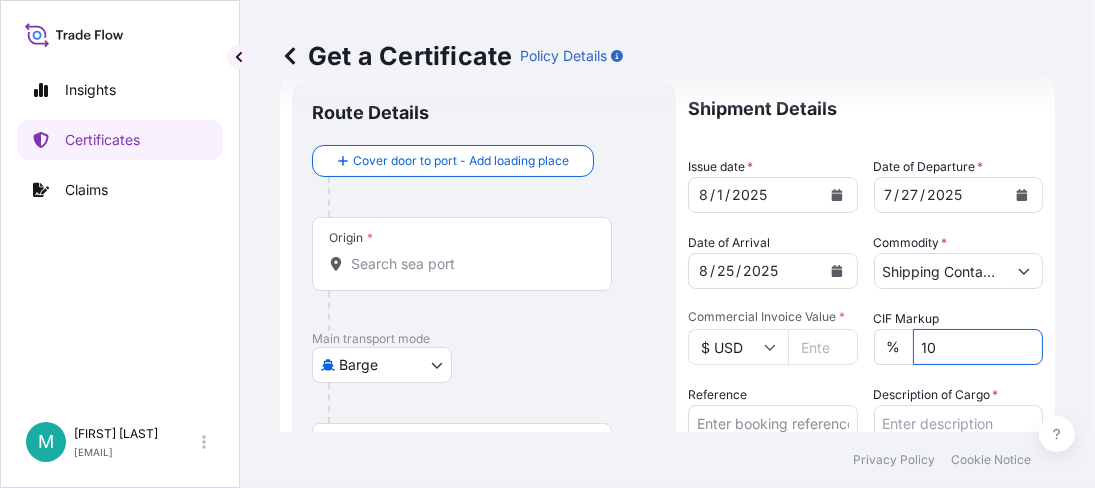 scroll, scrollTop: 164, scrollLeft: 0, axis: vertical 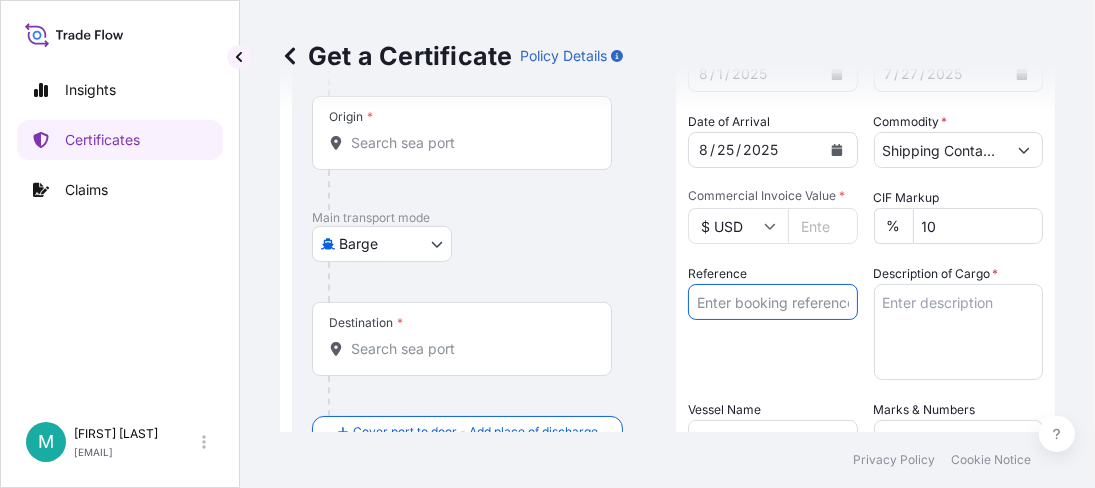 click on "Reference" at bounding box center (773, 302) 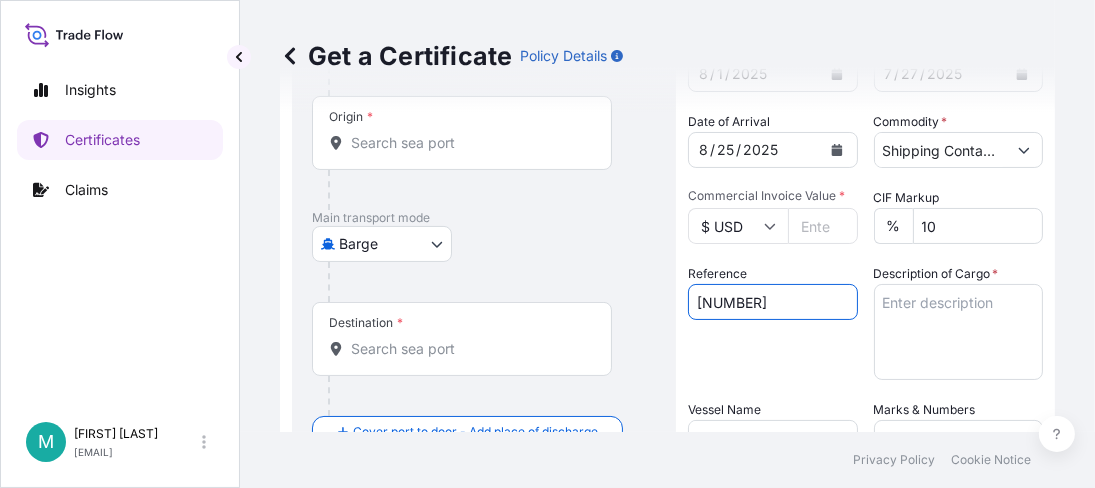type on "80000108103" 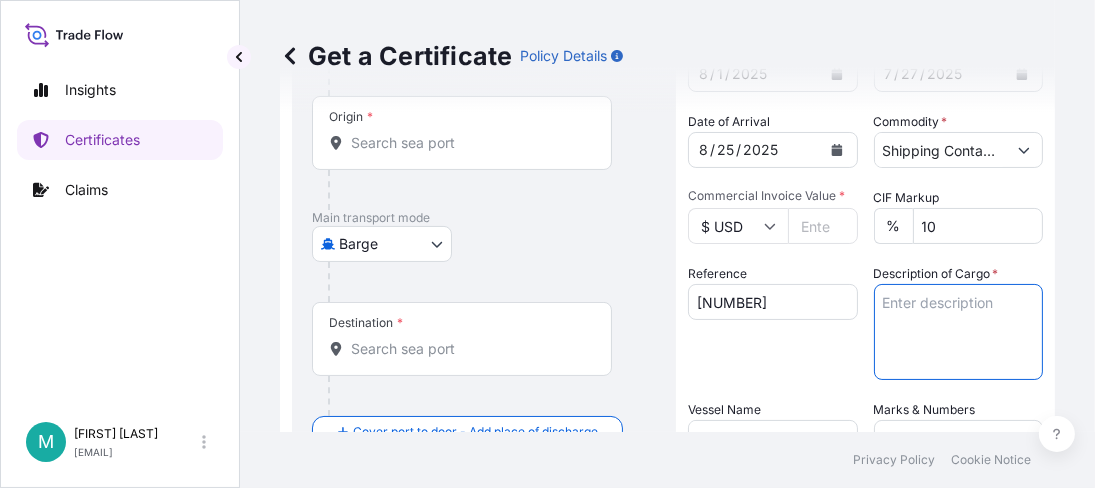 paste on "16 BOXES
PEMULEN EZ-4U POLYMER, BOX
Not Regulated.
NMFC 156200 PLASTIC MATL-FLK GRA, Class 60
ECCN:EAR99
Export Control License: NLR_NO LICENSE REQUIRED - EAR99
Commodity Code : 3906905000" 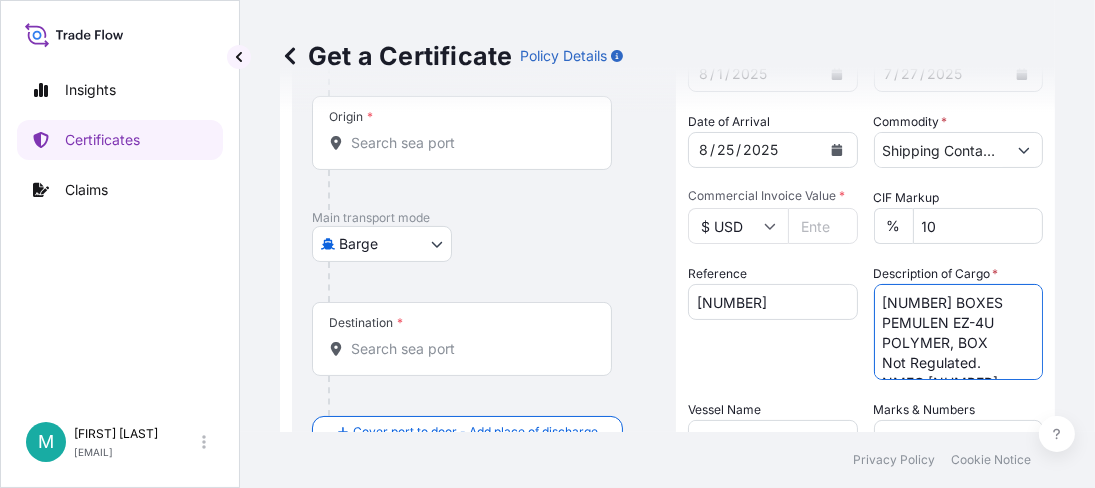 scroll, scrollTop: 191, scrollLeft: 0, axis: vertical 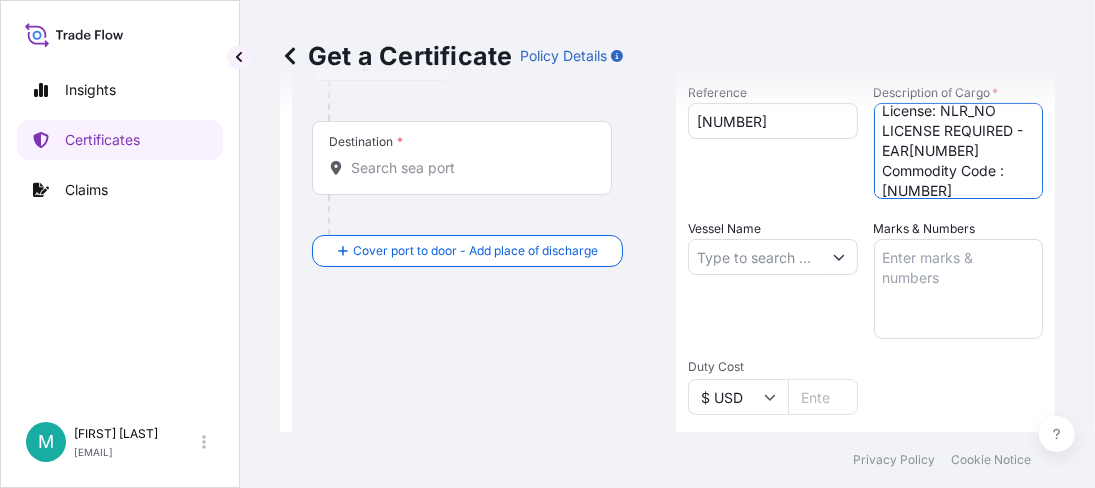type on "16 BOXES
PEMULEN EZ-4U POLYMER, BOX
Not Regulated.
NMFC 156200 PLASTIC MATL-FLK GRA, Class 60
ECCN:EAR99
Export Control License: NLR_NO LICENSE REQUIRED - EAR99
Commodity Code : 3906905000" 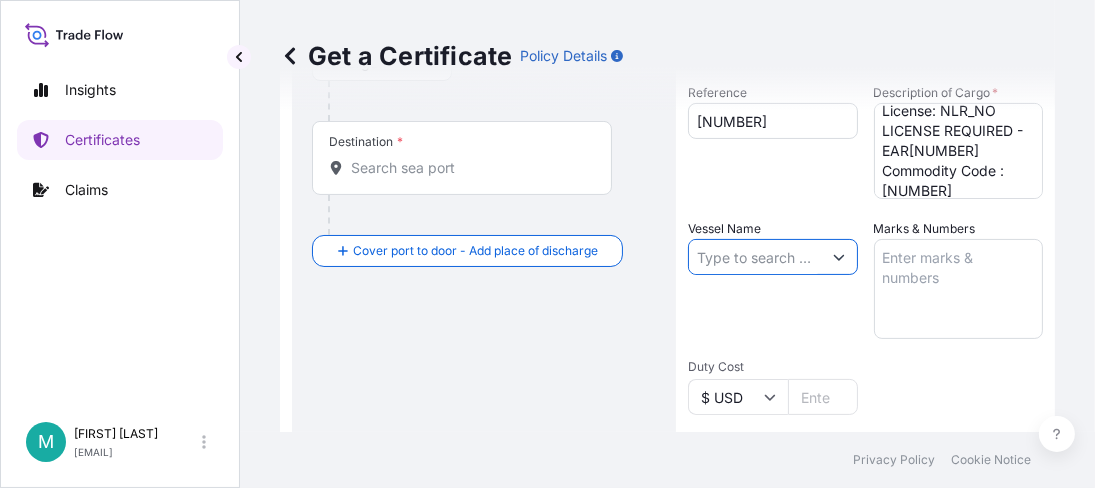 click on "Vessel Name" at bounding box center [755, 257] 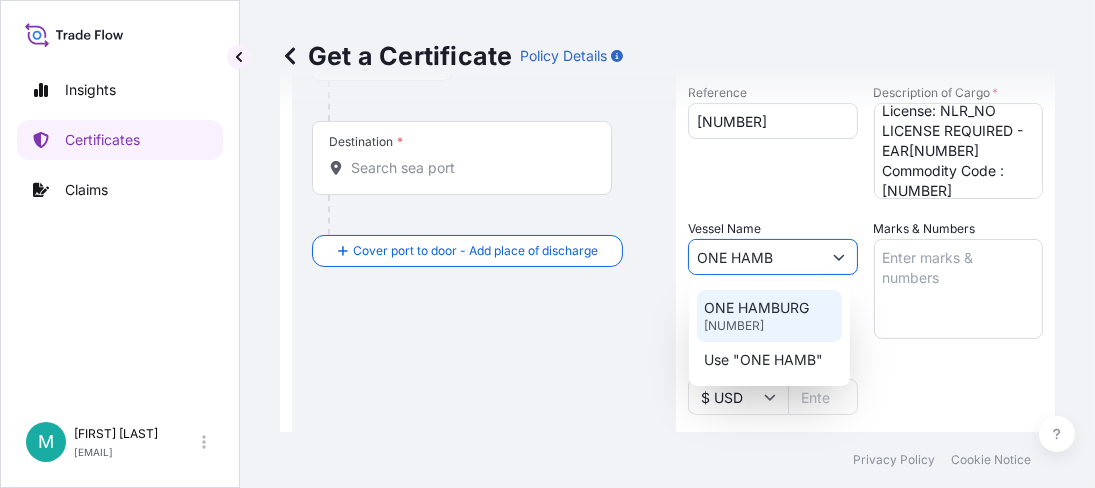 click on "ONE HAMBURG" at bounding box center (757, 308) 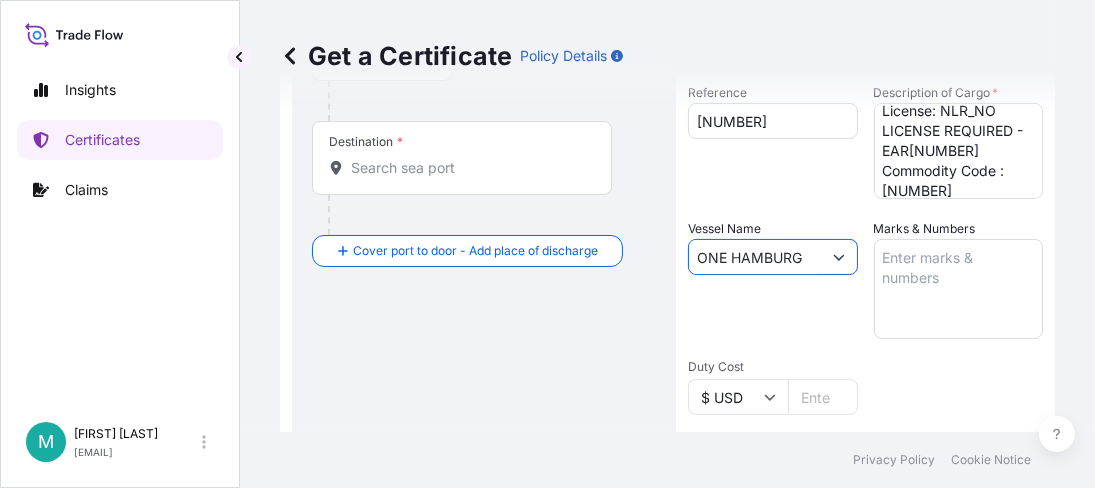 type on "ONE HAMBURG" 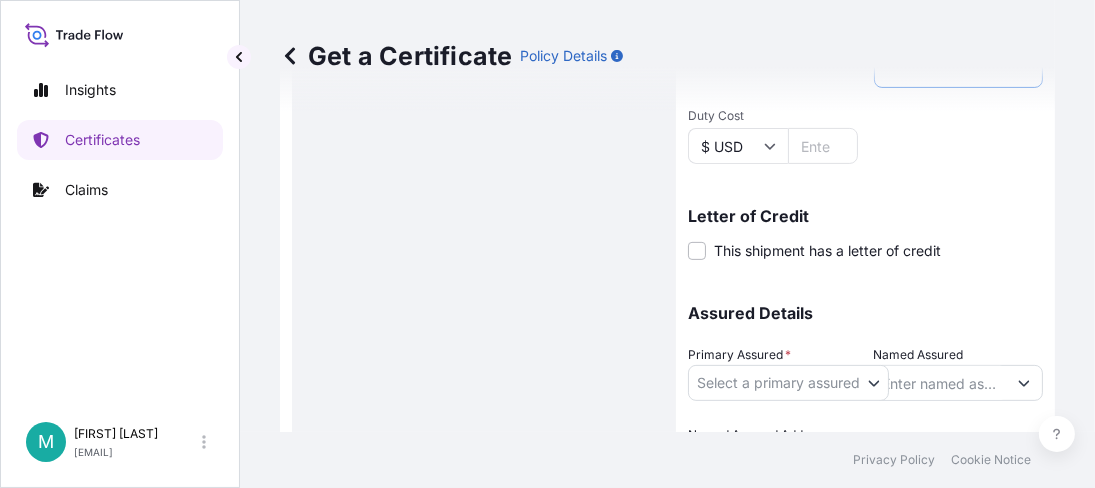 scroll, scrollTop: 649, scrollLeft: 0, axis: vertical 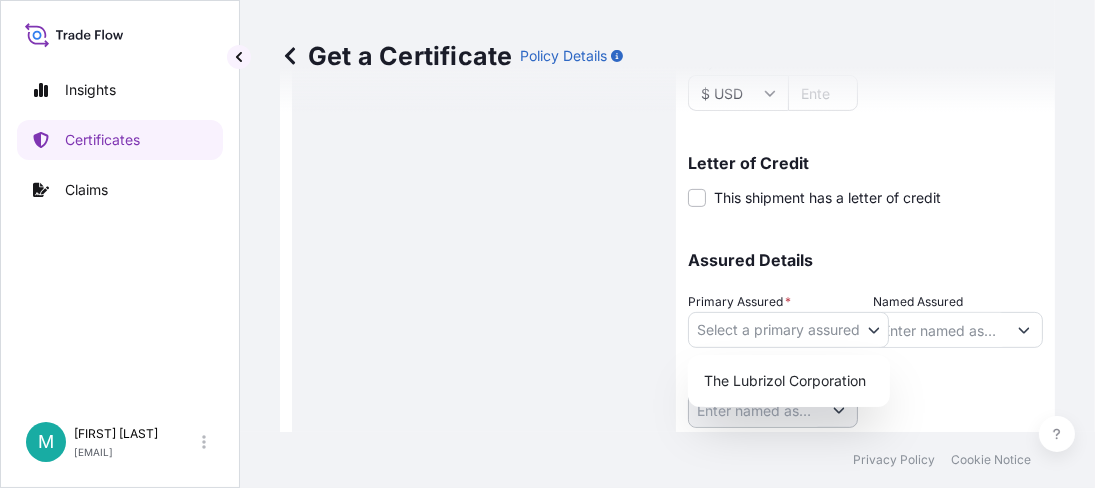 click on "2 options available. 1 option available. 2 options available.
Insights Certificates Claims M Michael   Prude michael.prude@shipuwl.com Get a Certificate Policy Details Route Details   Cover door to port - Add loading place Place of loading Road / Inland Road / Inland Origin * Main transport mode Barge Air Barge Road Ocean Vessel Rail Barge in Tow Destination * Cover port to door - Add place of discharge Road / Inland Road / Inland Place of Discharge Shipment Details Issue date * 8 / 1 / 2025 Date of Departure * 7 / 27 / 2025 Date of Arrival 8 / 25 / 2025 Commodity * Shipping Containers Packing Category Commercial Invoice Value    * $ USD 2874.07 CIF Markup % 10 Reference 80000108103 Description of Cargo * 16 BOXES
PEMULEN EZ-4U POLYMER, BOX
Not Regulated.
NMFC 156200 PLASTIC MATL-FLK GRA, Class 60
ECCN:EAR99
Export Control License: NLR_NO LICENSE REQUIRED - EAR99
Commodity Code : 3906905000 Vessel Name ONE HAMBURG Marks & Numbers Duty Cost   $ USD Letter of Credit This shipment has a letter of credit *" at bounding box center (547, 244) 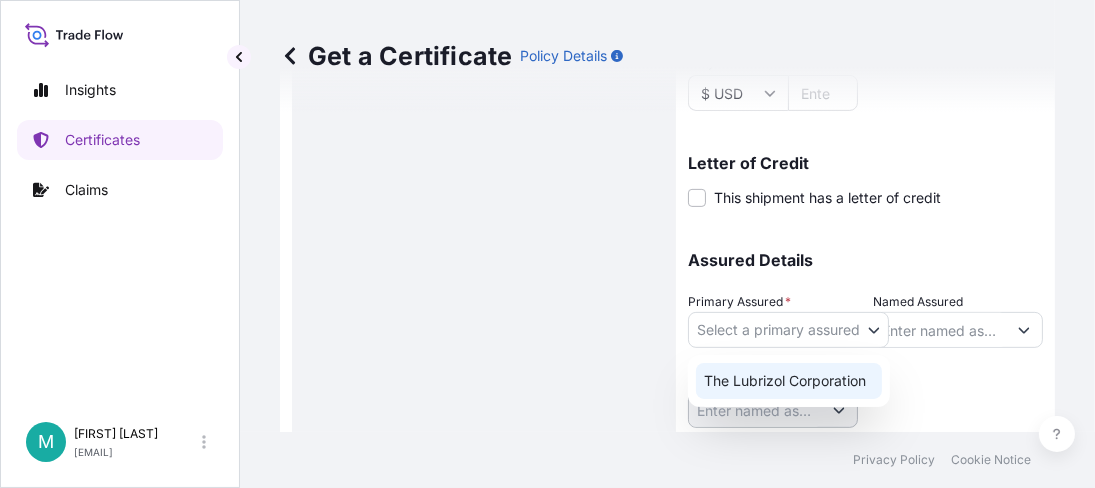 click on "The Lubrizol Corporation" at bounding box center [789, 381] 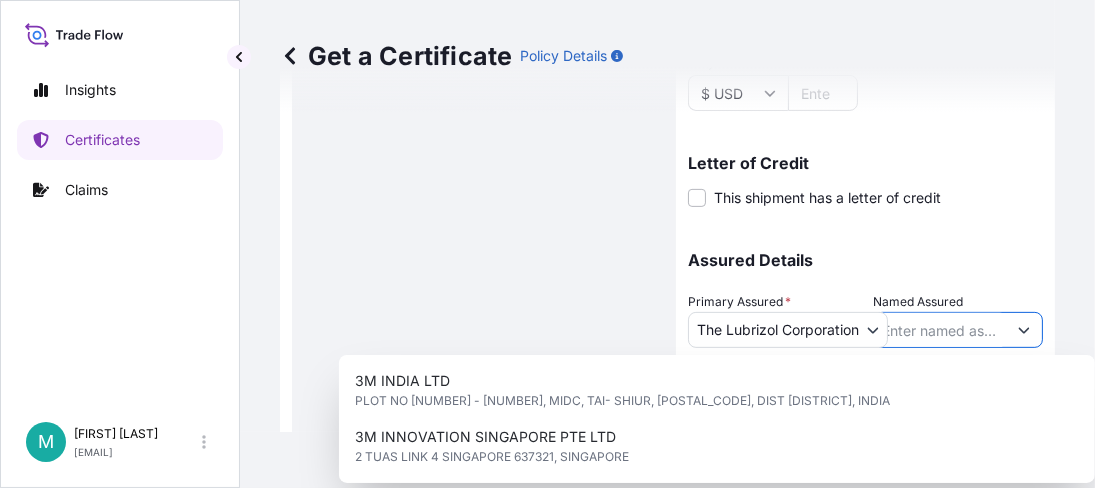 click on "Named Assured" at bounding box center (941, 330) 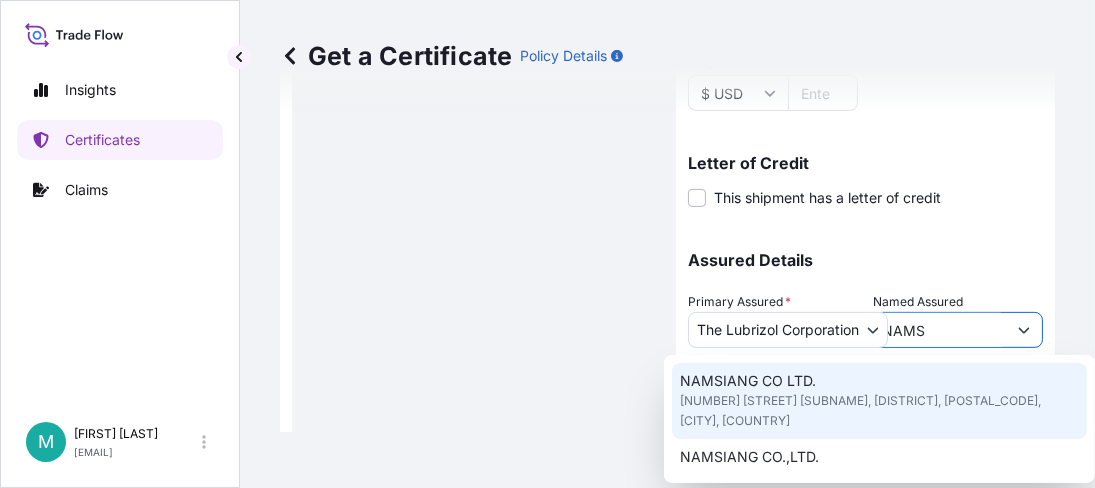click on "NAMSIANG CO LTD. 19 SUKHUMVIT ROAD SOI 70, BANGNA, 10260, BANGKOK, THAILAND" at bounding box center (879, 401) 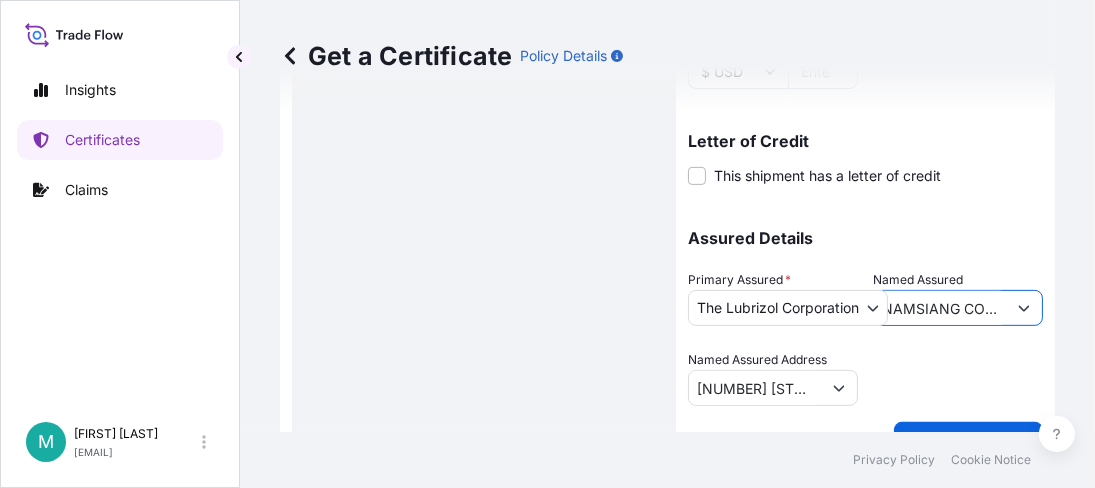 scroll, scrollTop: 711, scrollLeft: 0, axis: vertical 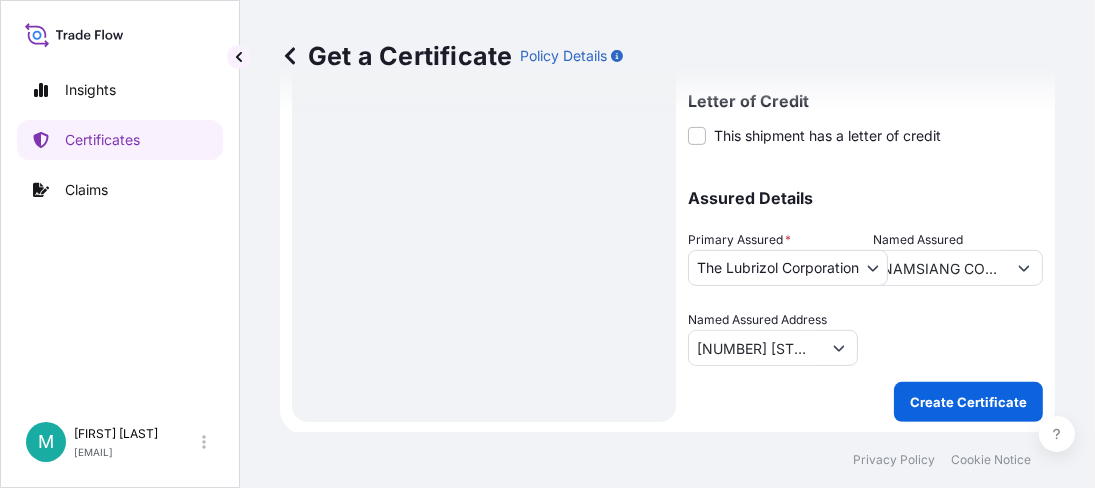 click on "Route Details   Cover door to port - Add loading place Place of loading Road / Inland Road / Inland Origin * Main transport mode Barge Air Barge Road Ocean Vessel Rail Barge in Tow Destination * Cover port to door - Add place of discharge Road / Inland Road / Inland Place of Discharge" at bounding box center [484, -83] 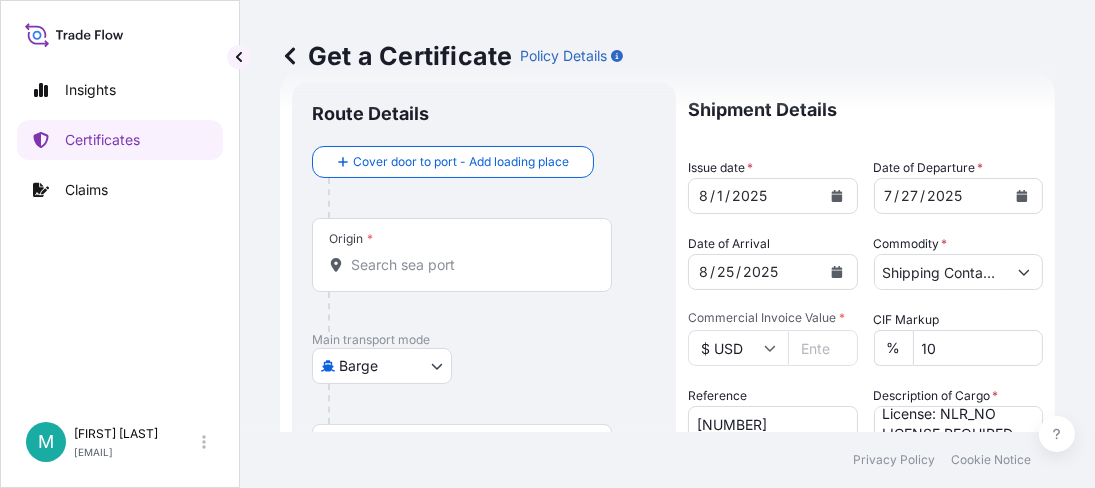 scroll, scrollTop: 0, scrollLeft: 0, axis: both 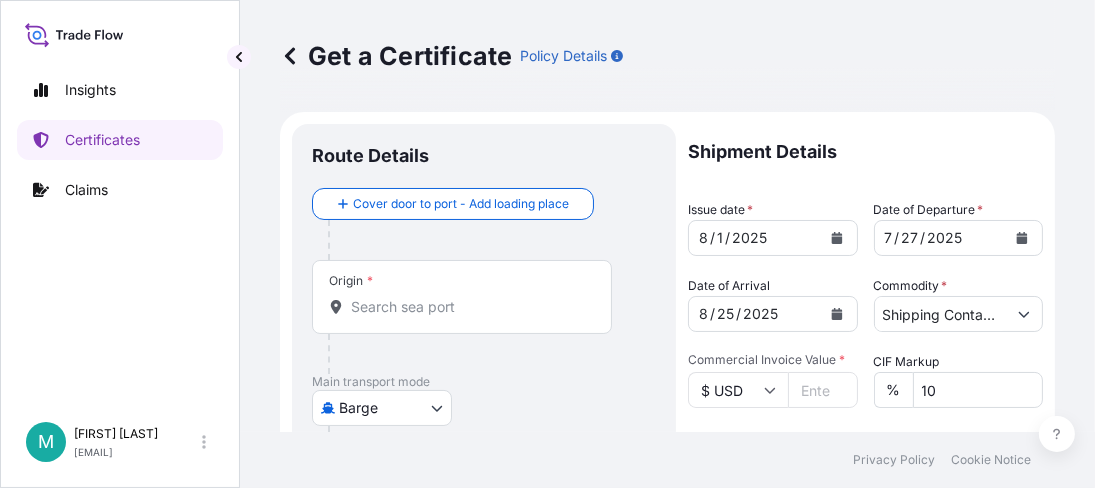click on "Origin *" at bounding box center (462, 297) 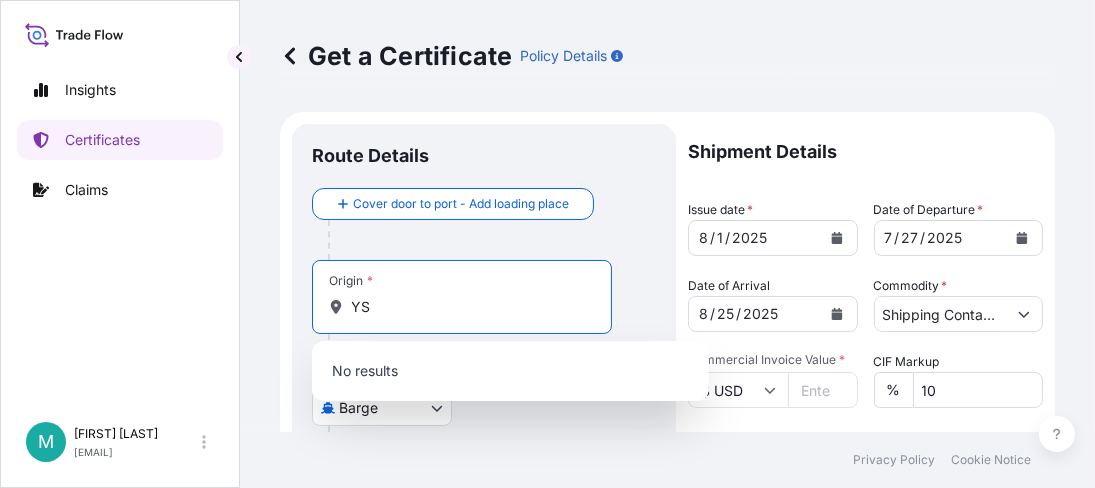 type on "Y" 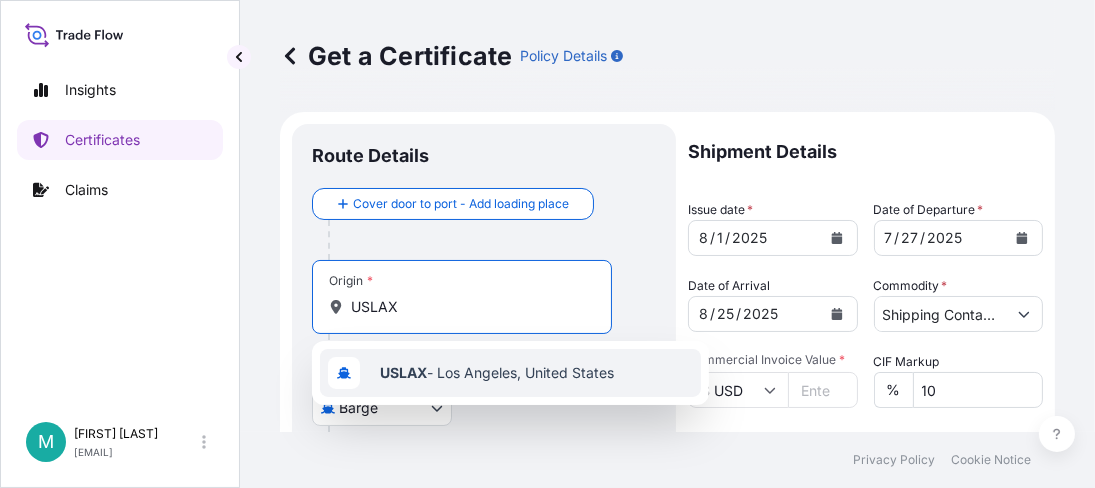 click on "USLAX  - Los Angeles, United States" at bounding box center (497, 373) 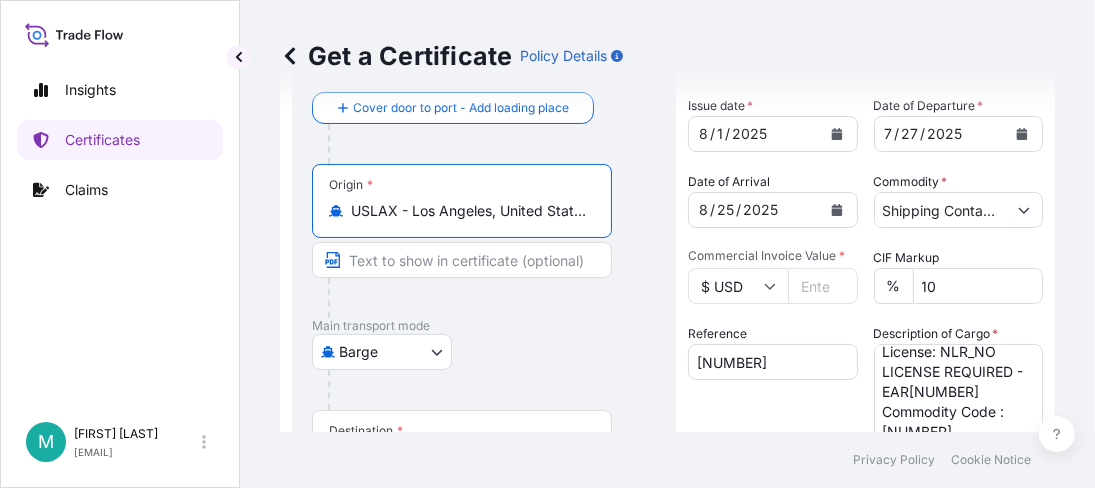 scroll, scrollTop: 108, scrollLeft: 0, axis: vertical 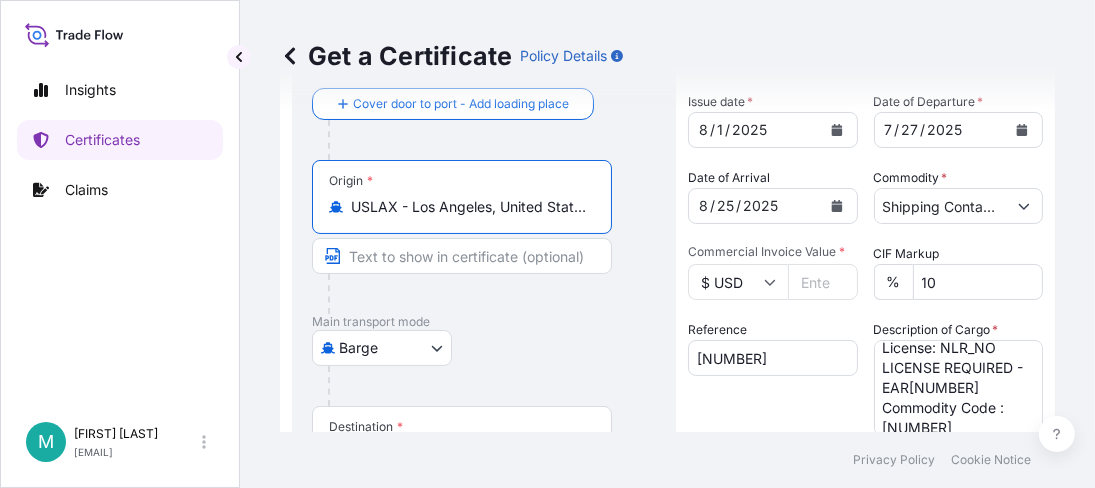 type on "USLAX - Los Angeles, United States" 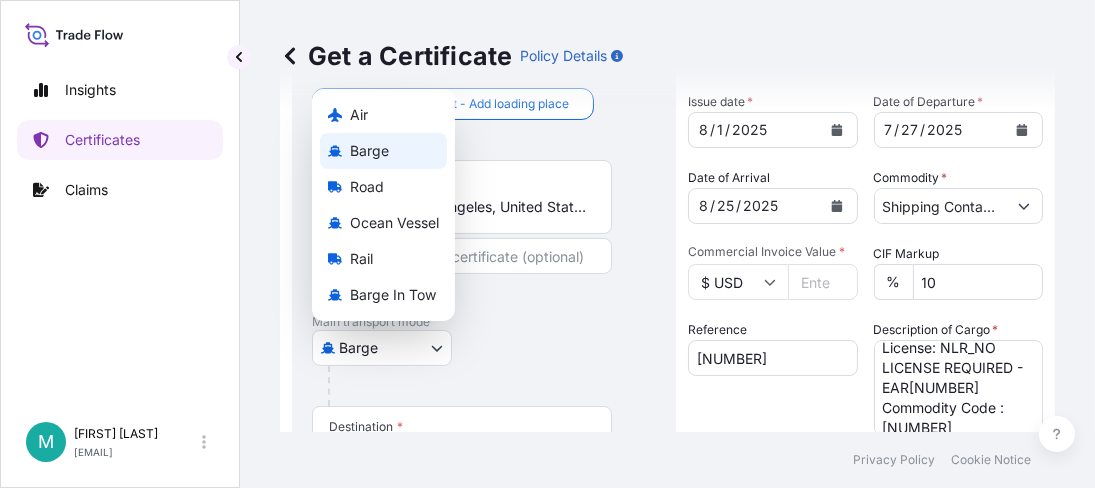 click on "1 option available.
Insights Certificates Claims M Michael   Prude michael.prude@shipuwl.com Get a Certificate Policy Details Route Details Reset Route Details   Cover door to port - Add loading place Place of loading Road / Inland Road / Inland Origin * USLAX - Los Angeles, United States Main transport mode Barge Air Barge Road Ocean Vessel Rail Barge in Tow Destination * Cover port to door - Add place of discharge Road / Inland Road / Inland Place of Discharge Shipment Details Issue date * 8 / 1 / 2025 Date of Departure * 7 / 27 / 2025 Date of Arrival 8 / 25 / 2025 Commodity * Shipping Containers Packing Category Commercial Invoice Value    * $ USD 2874.07 CIF Markup % 10 Reference 80000108103 Description of Cargo * 16 BOXES
PEMULEN EZ-4U POLYMER, BOX
Not Regulated.
NMFC 156200 PLASTIC MATL-FLK GRA, Class 60
ECCN:EAR99
Export Control License: NLR_NO LICENSE REQUIRED - EAR99
Commodity Code : 3906905000 Vessel Name ONE HAMBURG Marks & Numbers Duty Cost   $ USD Letter of Credit Letter of credit * *" at bounding box center (547, 244) 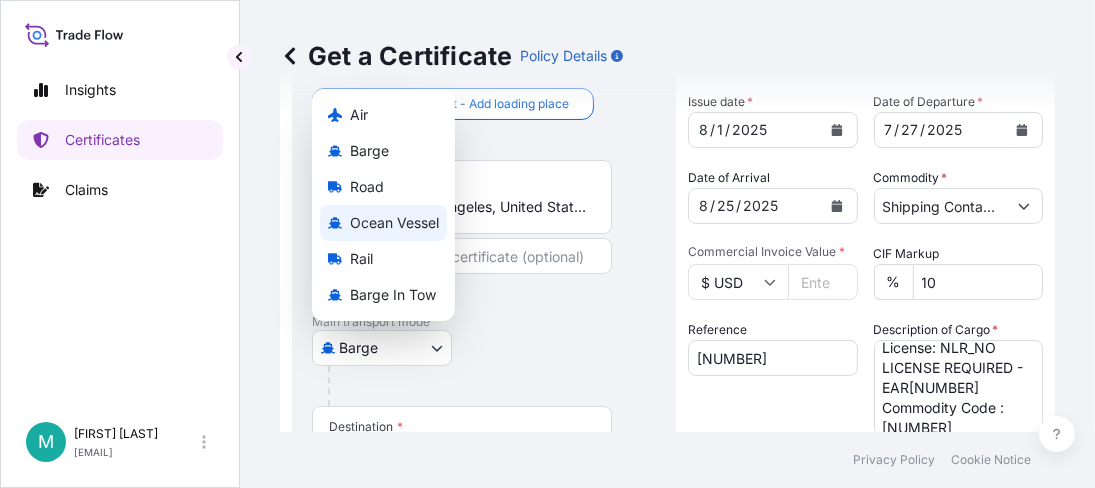 click on "Ocean Vessel" at bounding box center (394, 223) 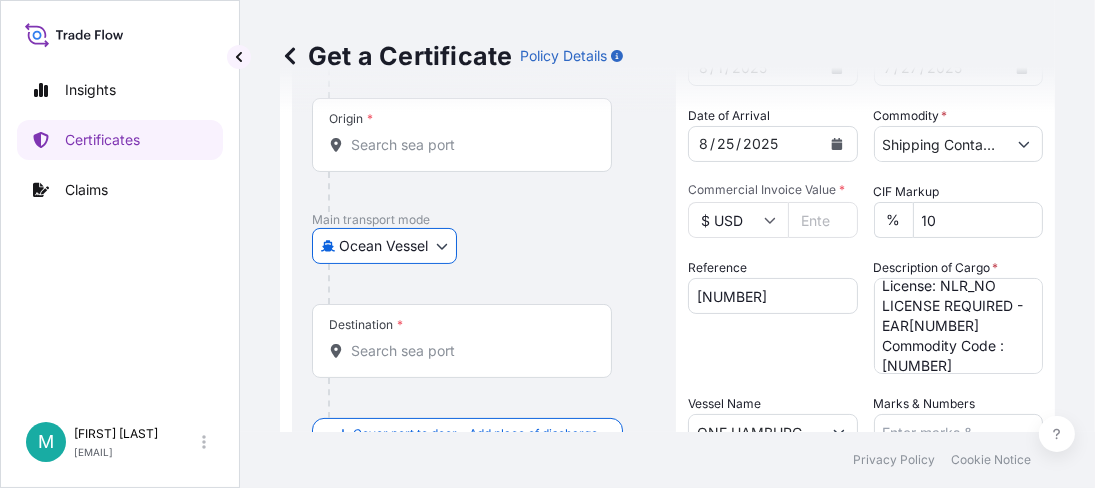 scroll, scrollTop: 170, scrollLeft: 0, axis: vertical 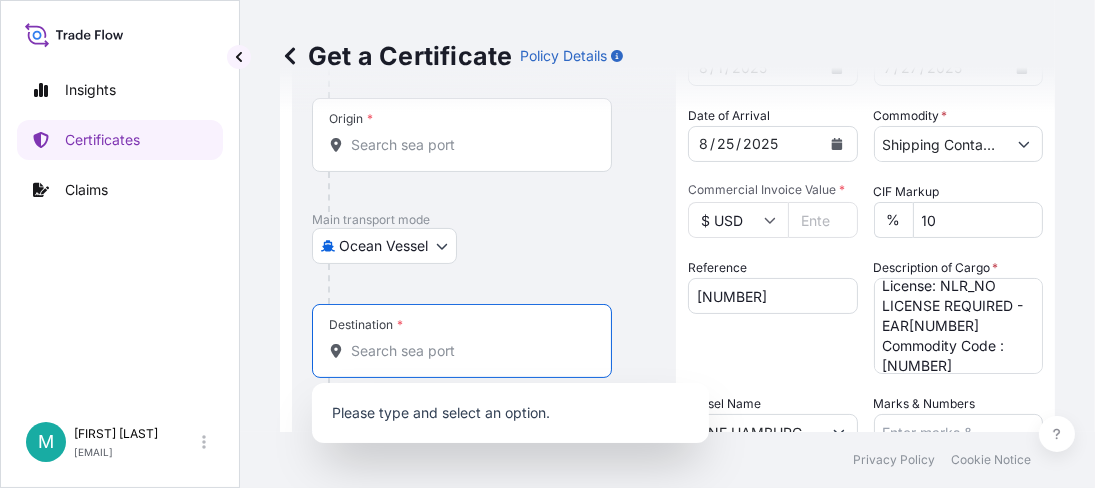 click on "Destination *" at bounding box center (469, 351) 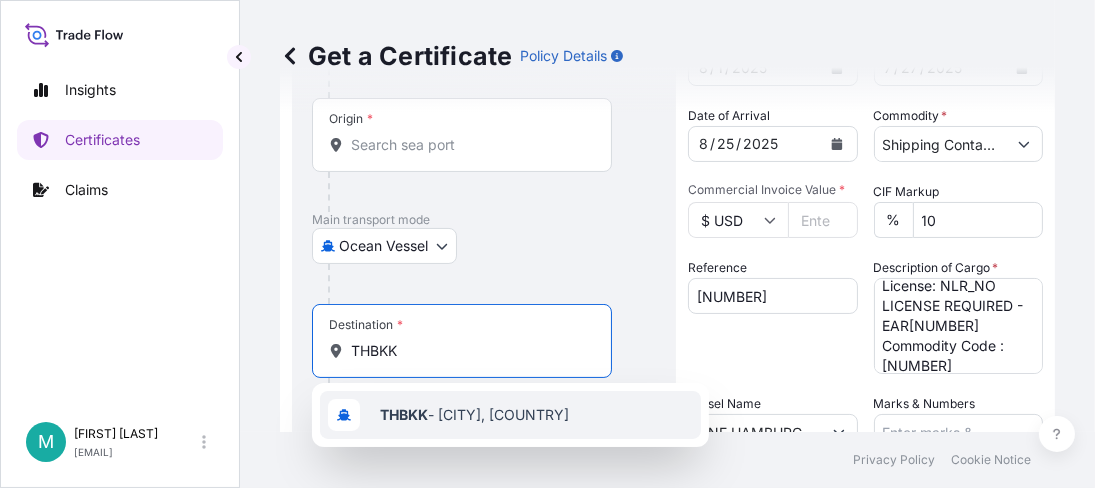 click on "THBKK  - Bangkok, Thailand" at bounding box center (474, 415) 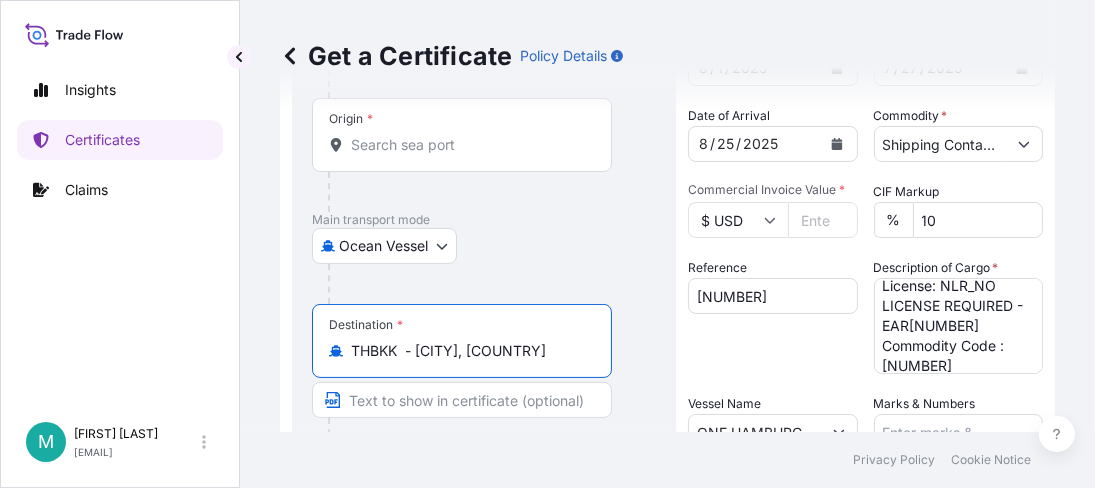 type on "THBKK - Bangkok, Thailand" 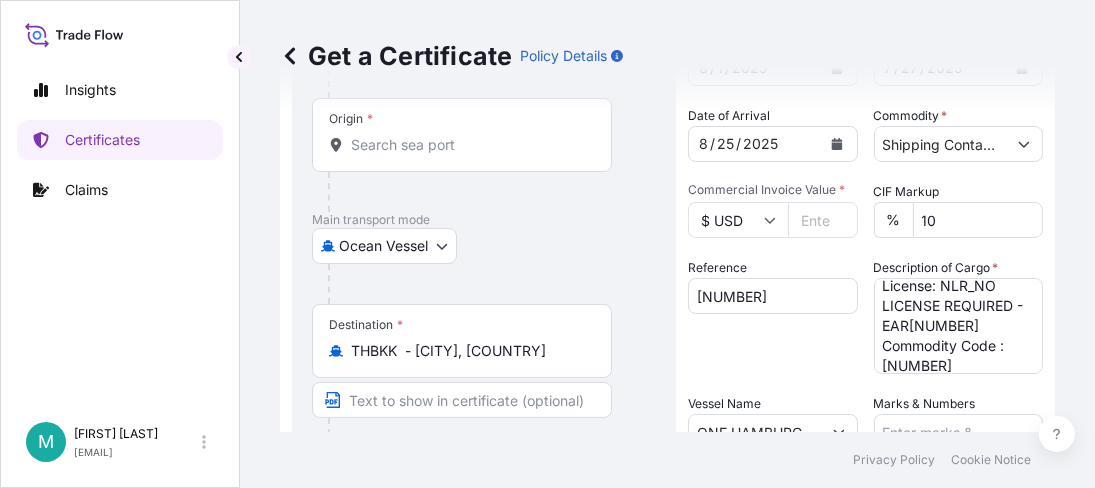 click at bounding box center [492, 284] 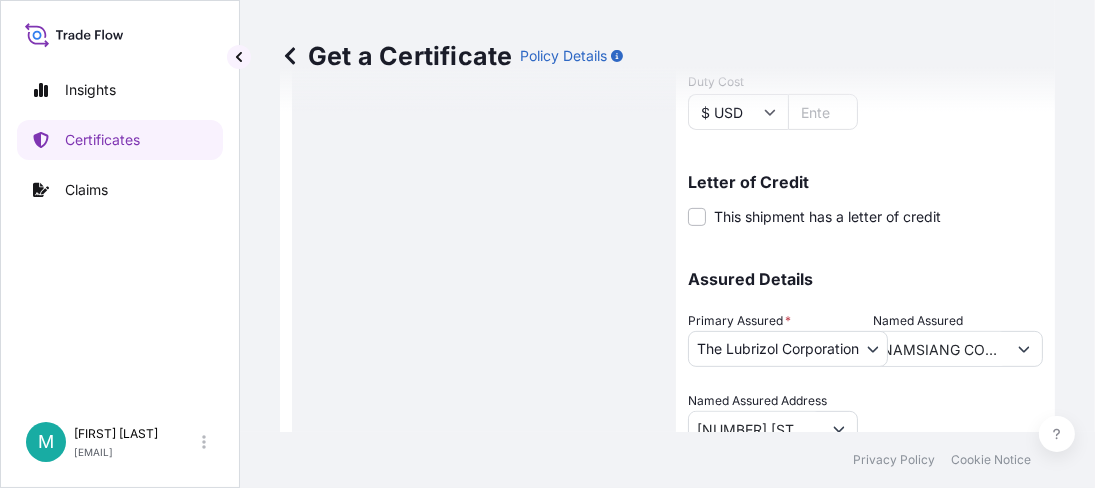 scroll, scrollTop: 711, scrollLeft: 0, axis: vertical 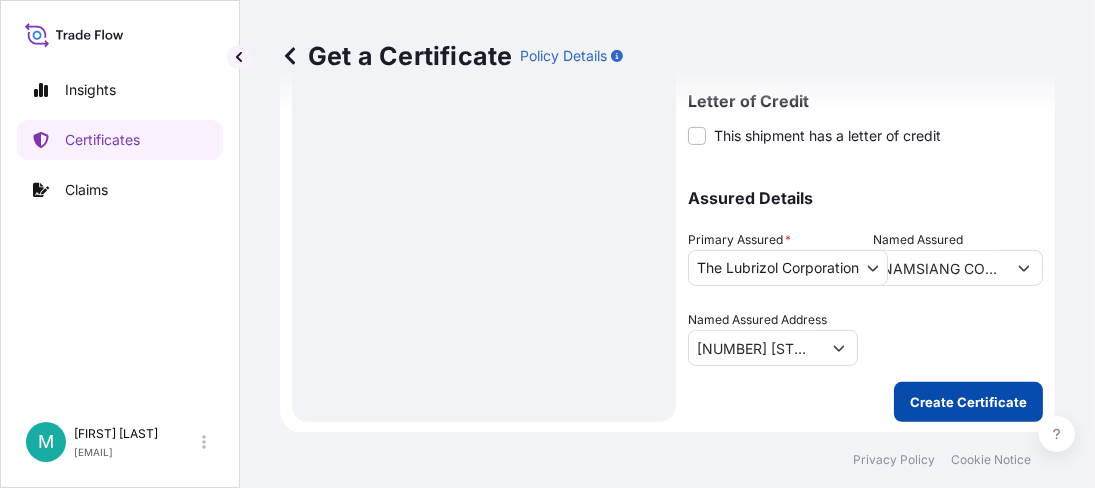 click on "Create Certificate" at bounding box center [968, 402] 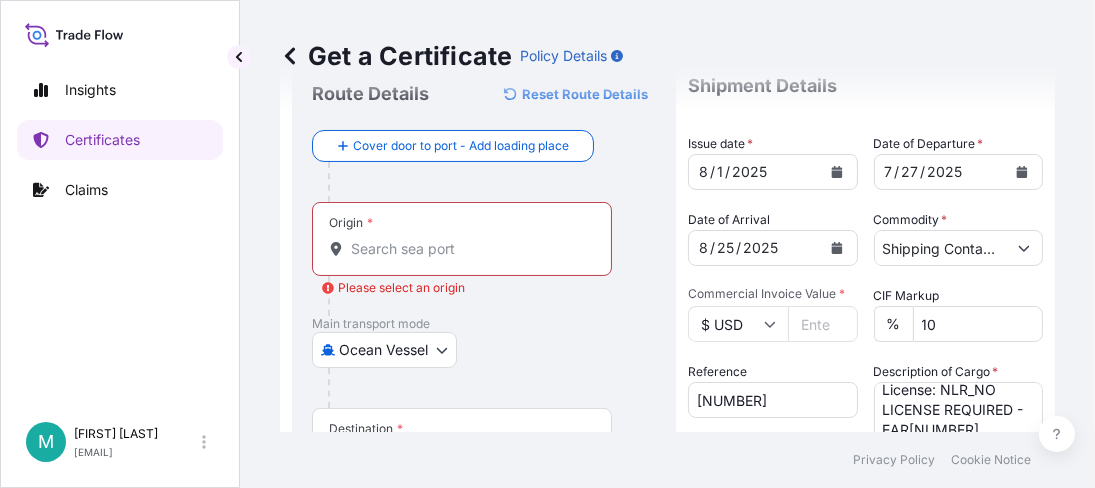 scroll, scrollTop: 65, scrollLeft: 0, axis: vertical 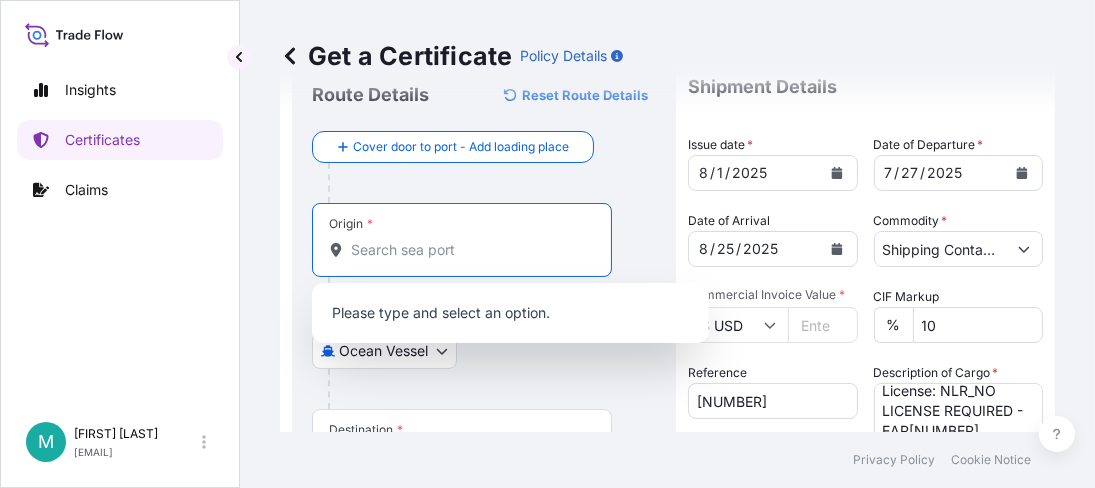 click on "Origin * Please select an origin" at bounding box center [469, 250] 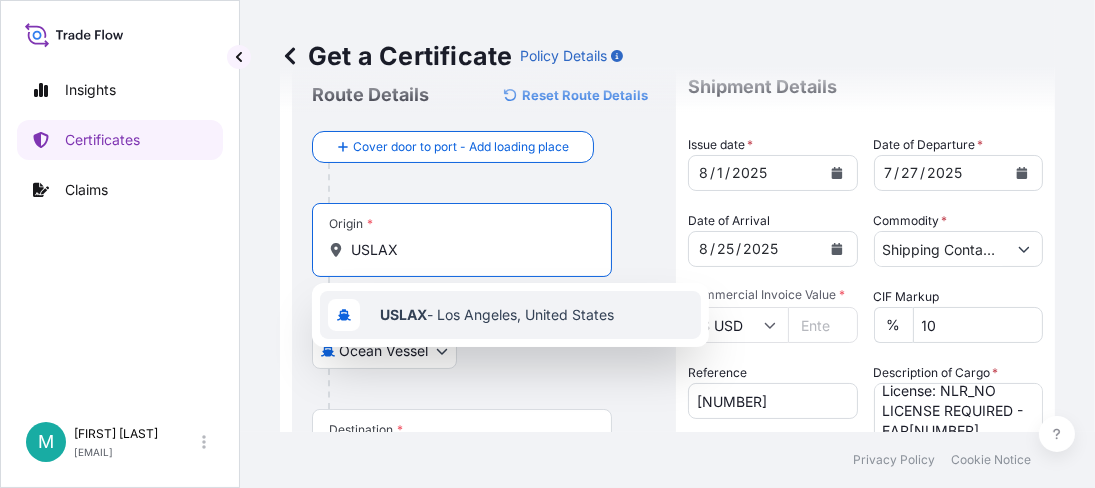 click on "USLAX" at bounding box center (403, 314) 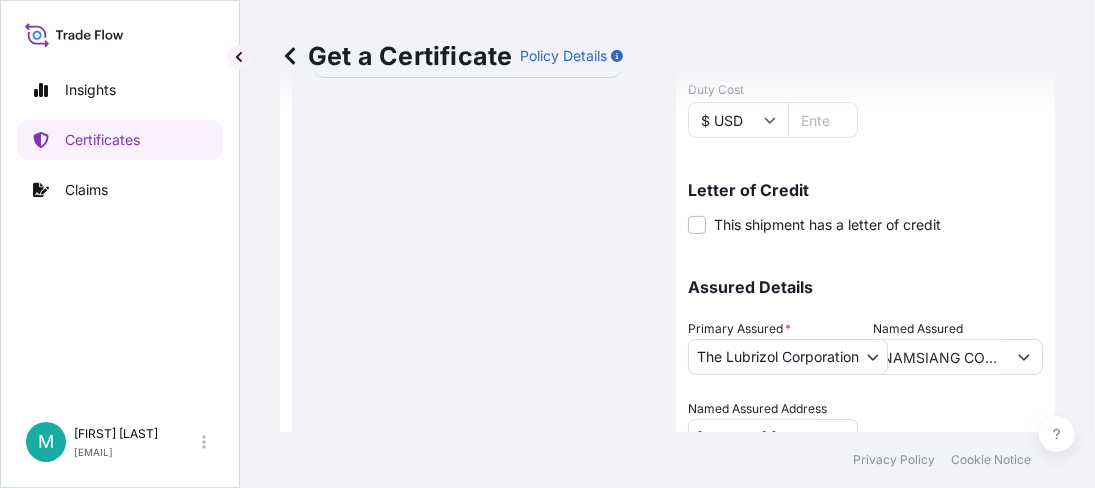 scroll, scrollTop: 708, scrollLeft: 0, axis: vertical 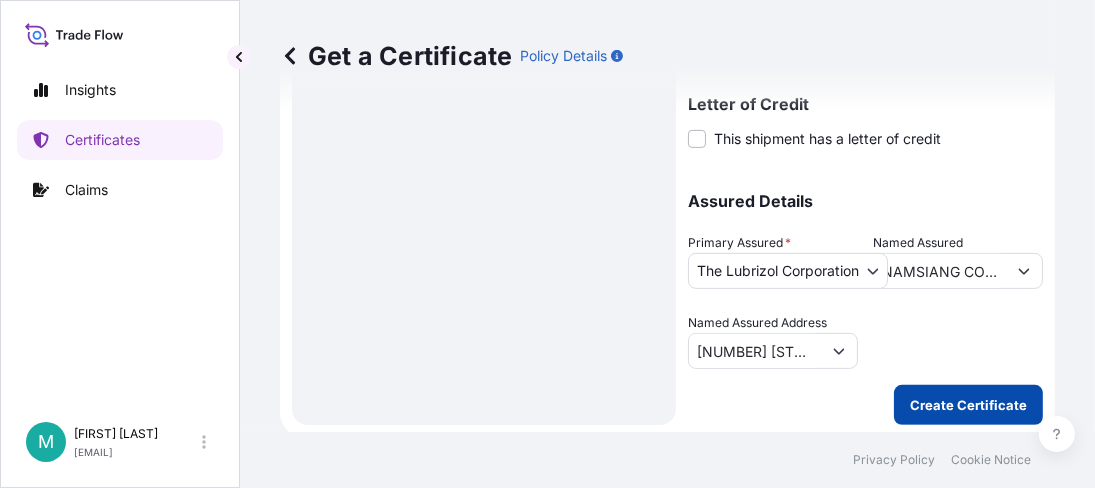 type on "USLAX - Los Angeles, United States" 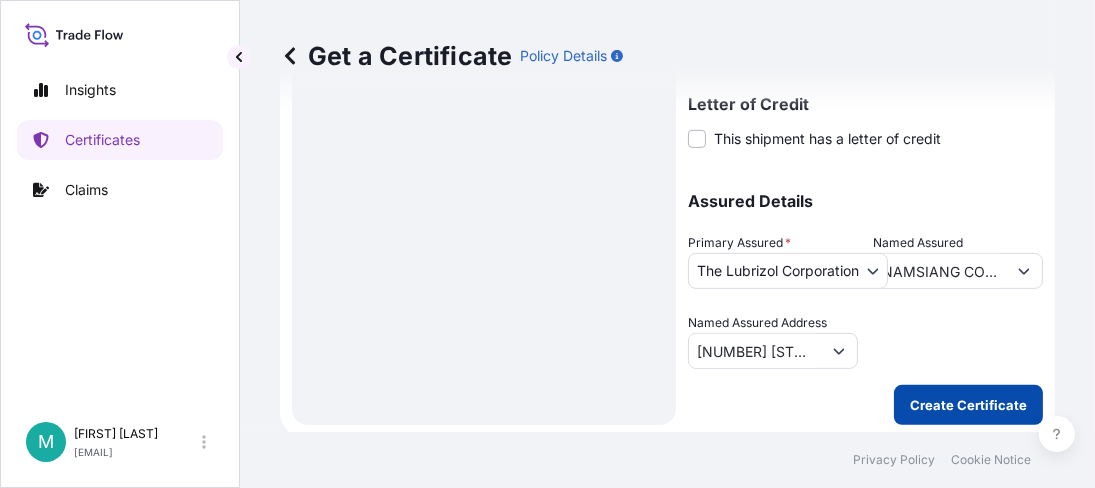 click on "Create Certificate" at bounding box center [968, 405] 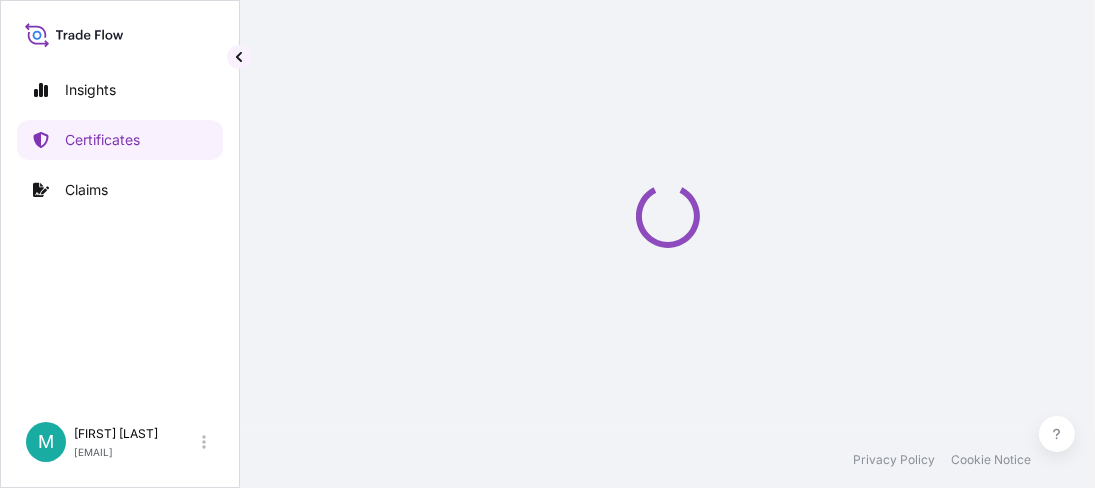 scroll, scrollTop: 0, scrollLeft: 0, axis: both 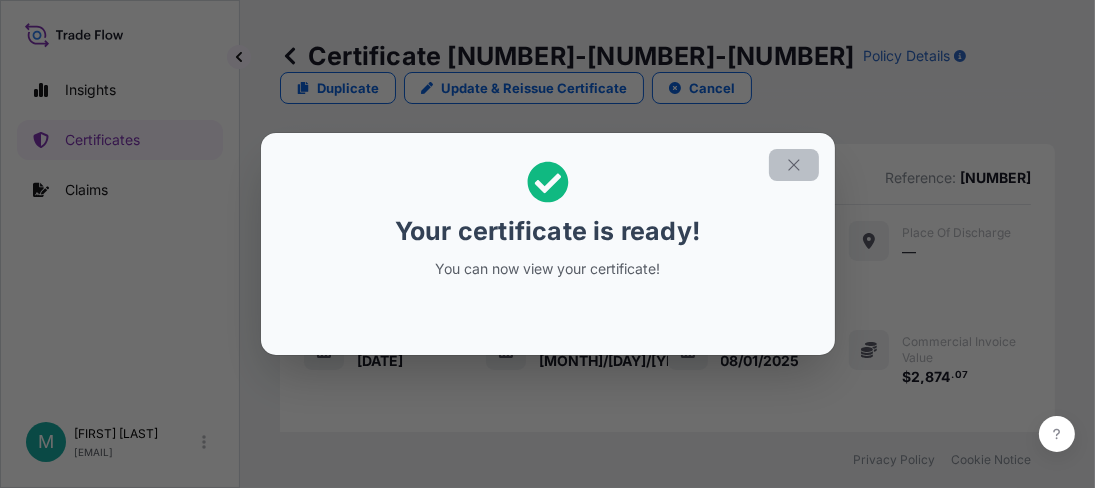 click at bounding box center [794, 165] 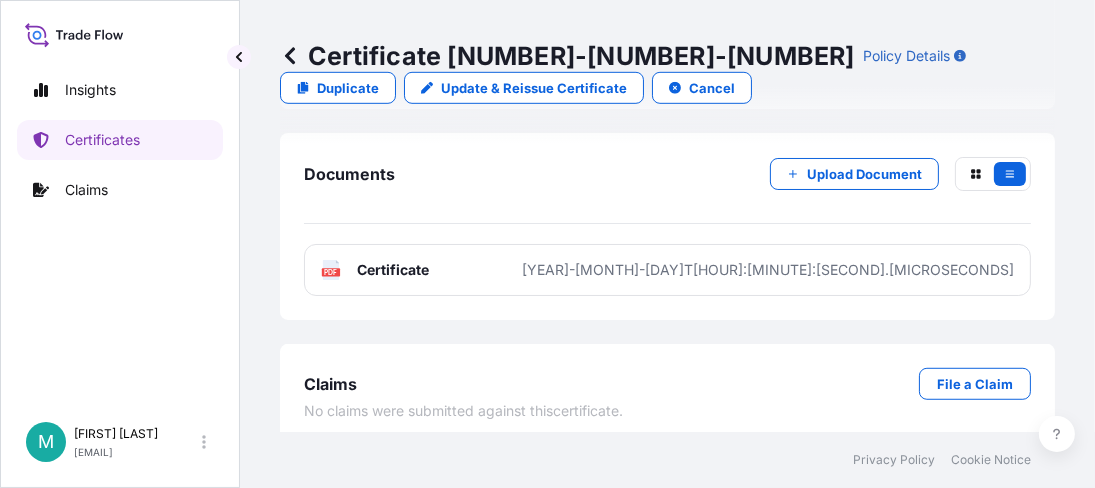 scroll, scrollTop: 1152, scrollLeft: 0, axis: vertical 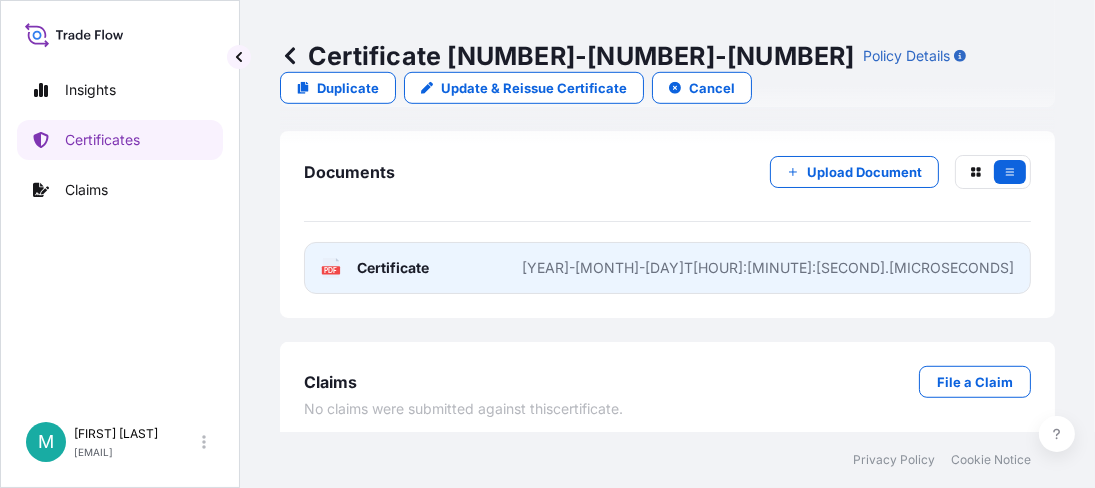 click on "PDF Certificate 2025-08-01T20:01:29.691992" at bounding box center (667, 268) 